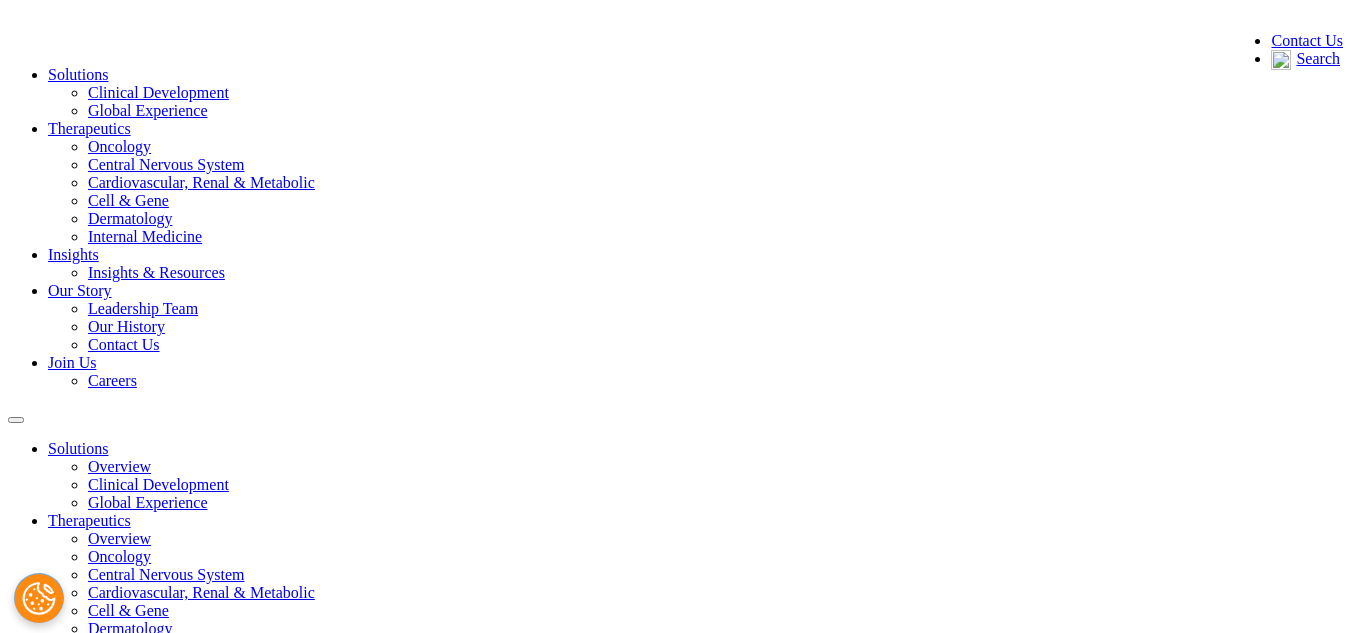 scroll, scrollTop: 379, scrollLeft: 0, axis: vertical 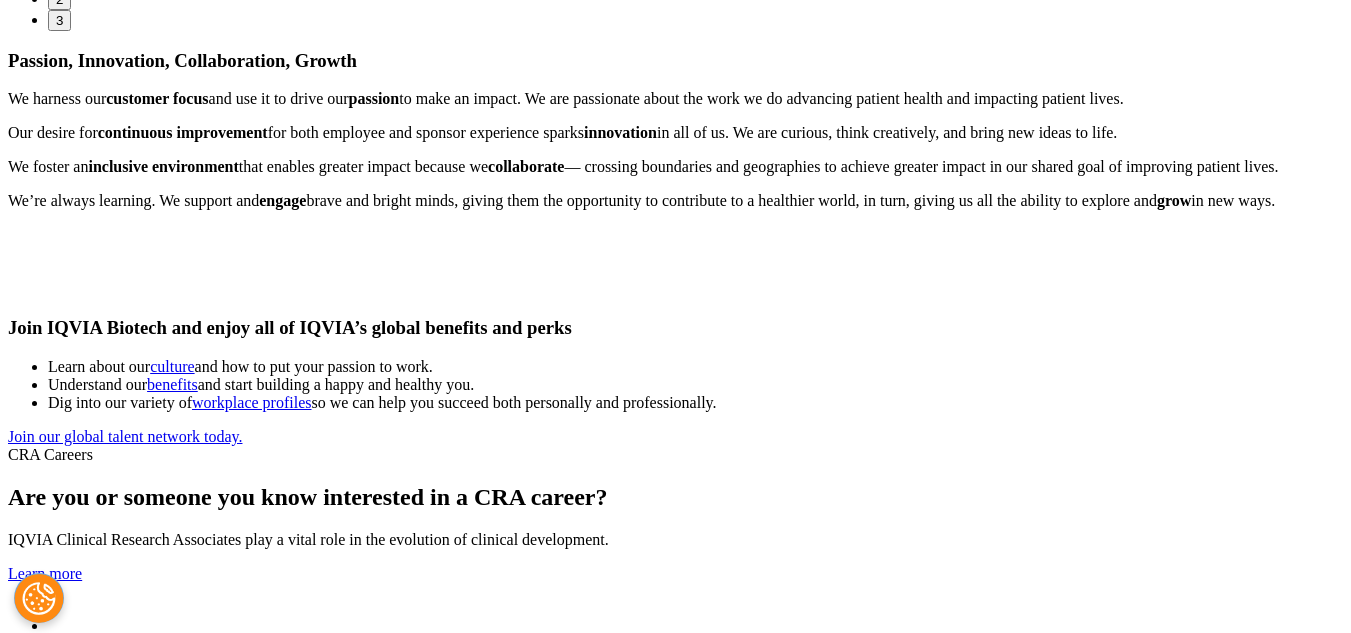 drag, startPoint x: 0, startPoint y: 0, endPoint x: 1365, endPoint y: 680, distance: 1525 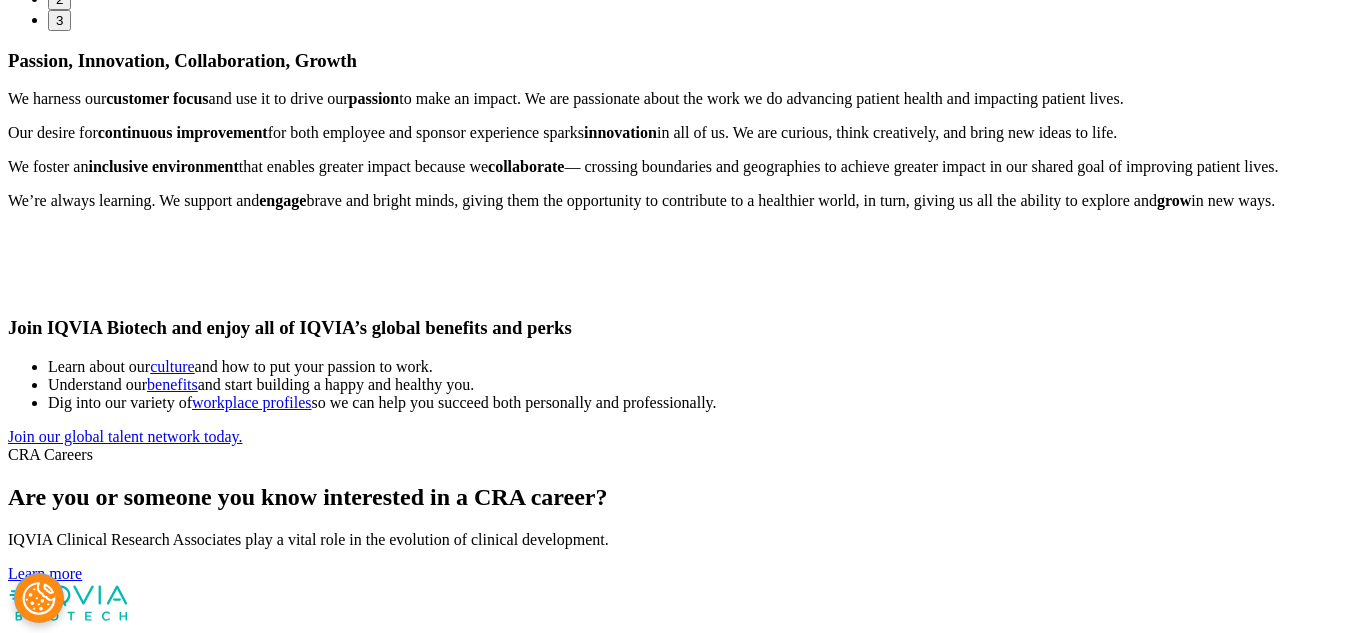 click on "Solutions
Clinical Development
Global Experience
Therapeutics
Oncology
Central Nervous System
Cardiovascular, Renal & Metabolic
Cell & Gene
Dermatology
Internal Medicine
Insights
Join Us" at bounding box center (675, -1480) 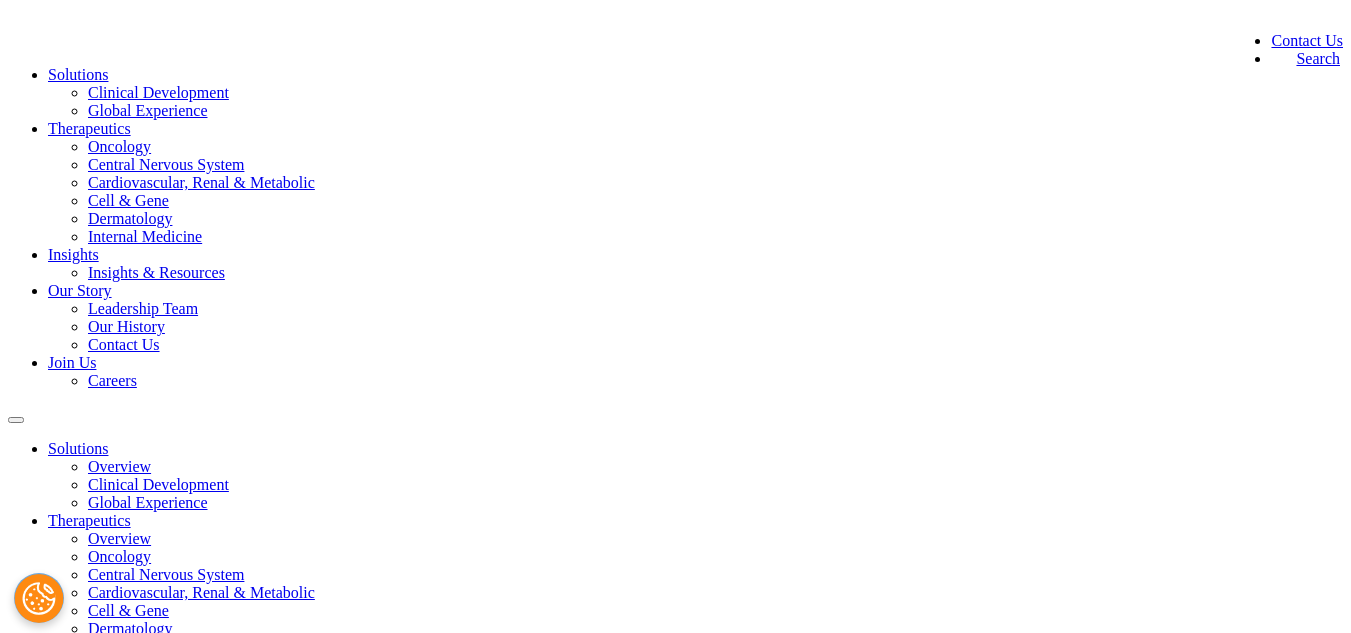 scroll, scrollTop: 0, scrollLeft: 0, axis: both 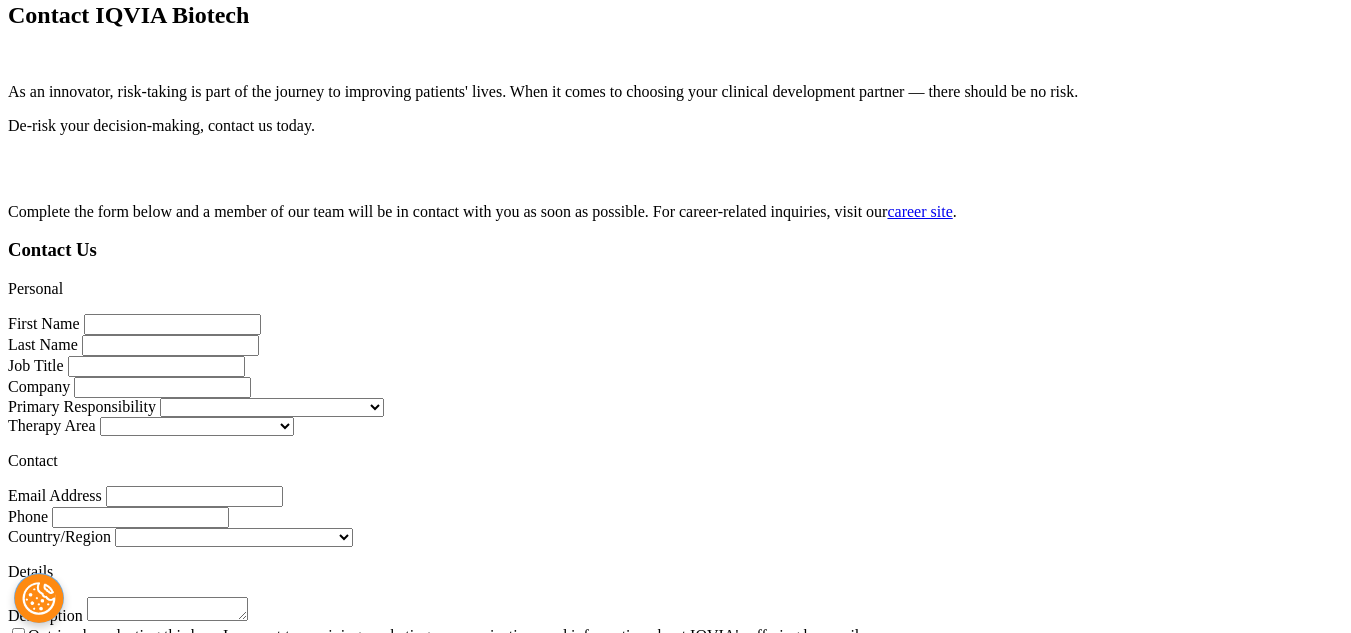 drag, startPoint x: 1354, startPoint y: 56, endPoint x: 1329, endPoint y: 289, distance: 234.33736 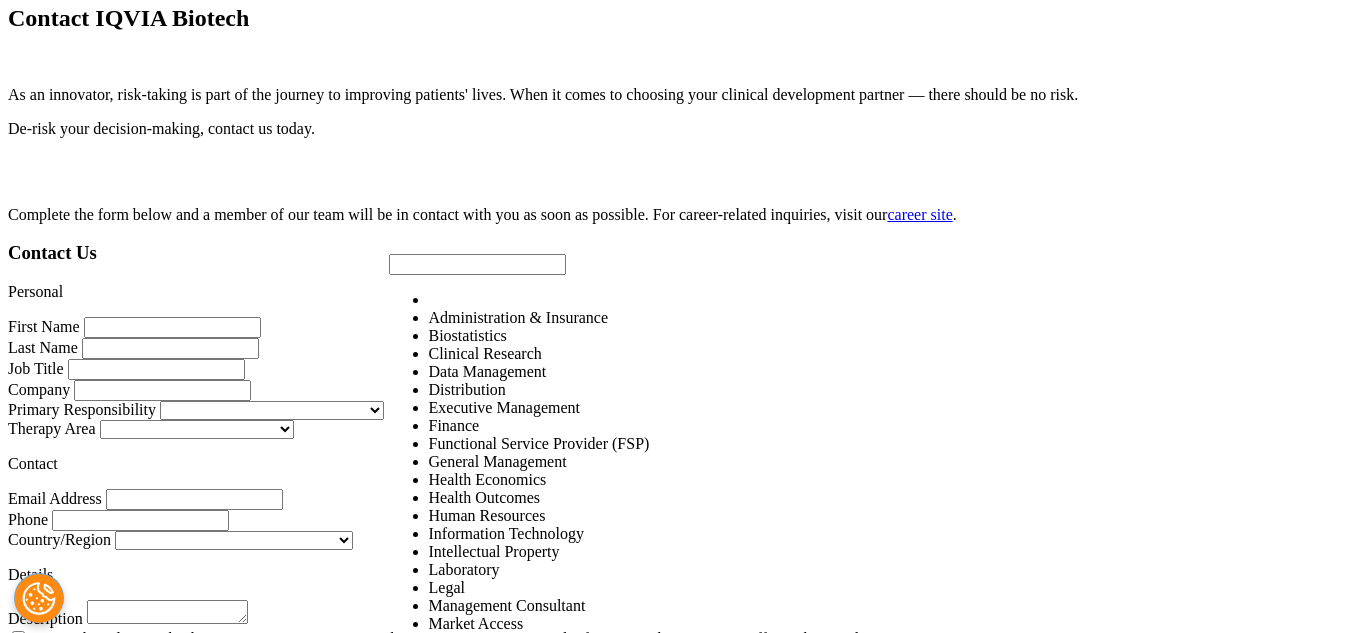 click at bounding box center [384, 409] 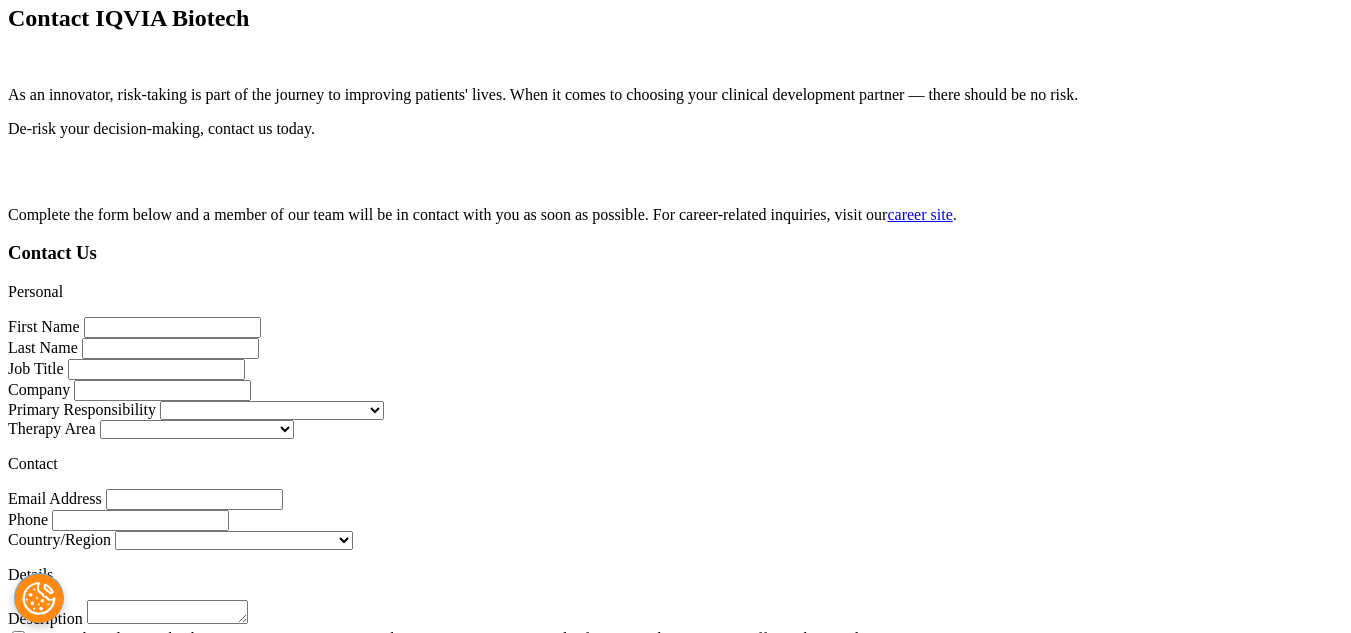 click on "First Name" at bounding box center (172, 327) 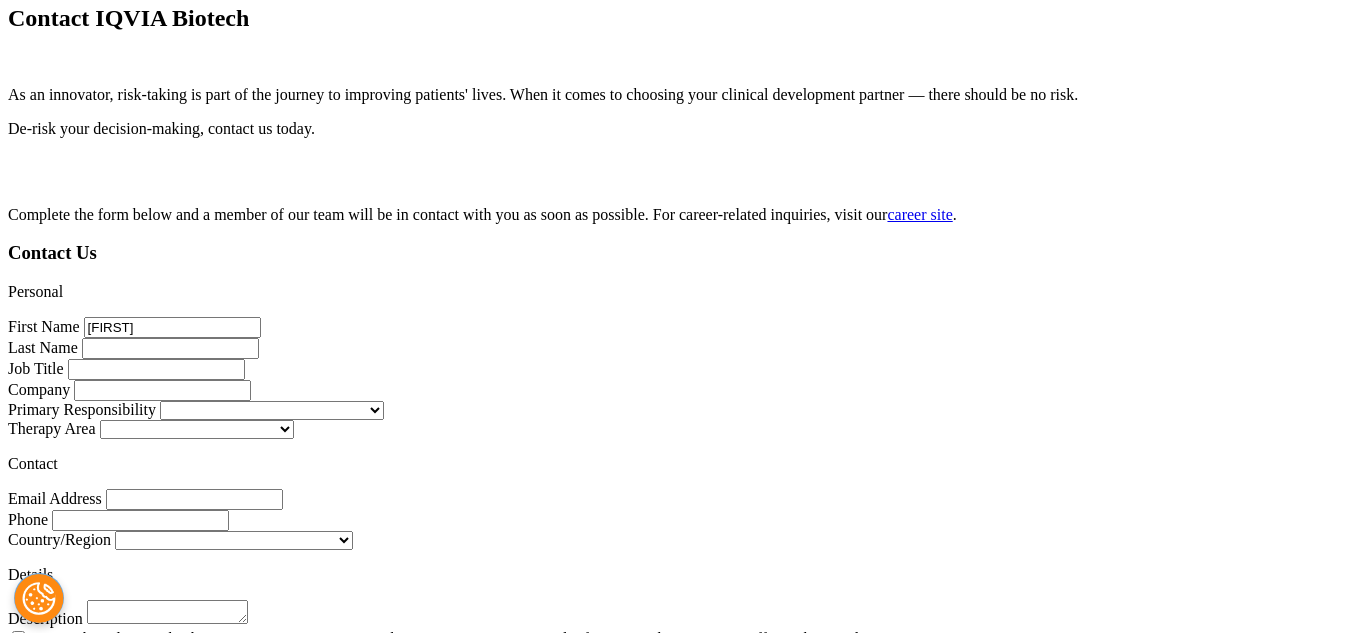 type on "[LAST]" 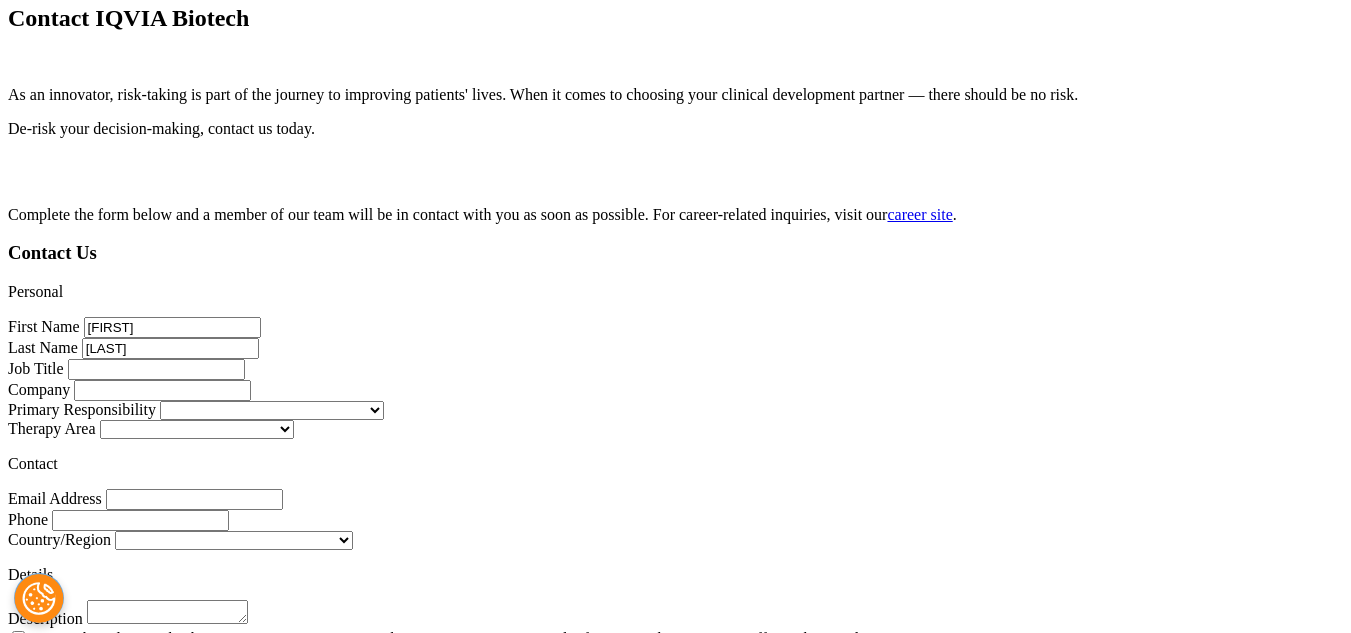 type on "zayaan.ariefdien@[EXAMPLE.COM]" 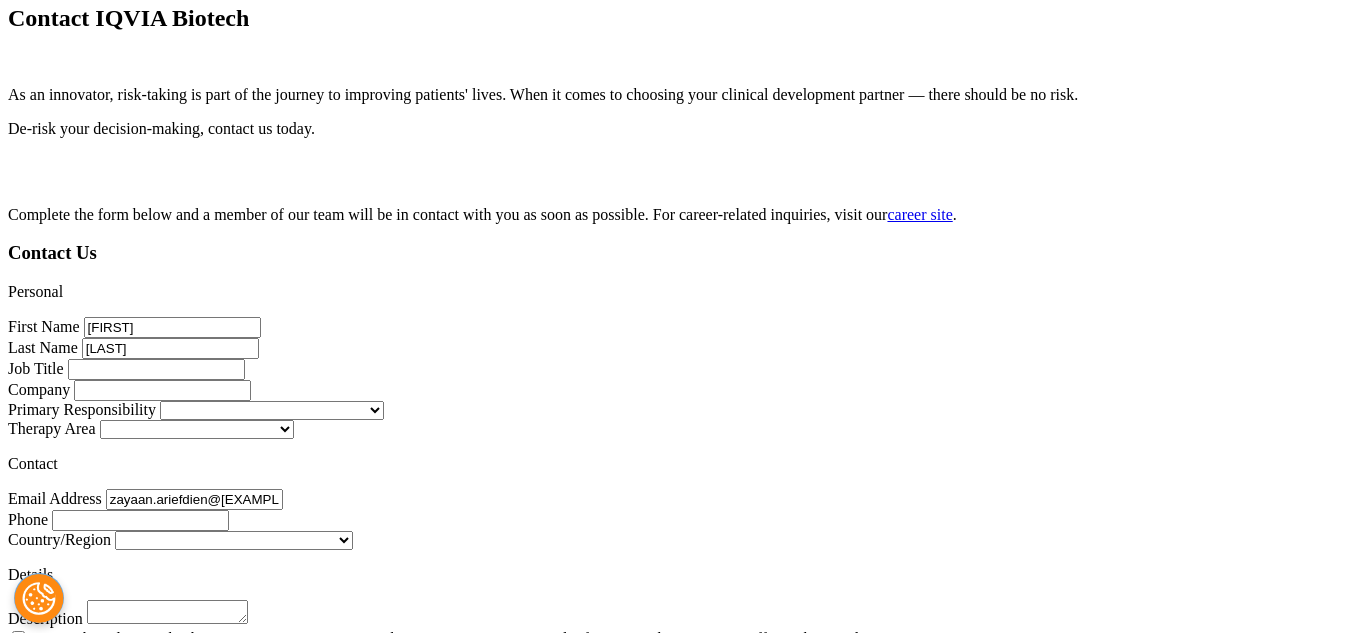 type on "[PHONE]" 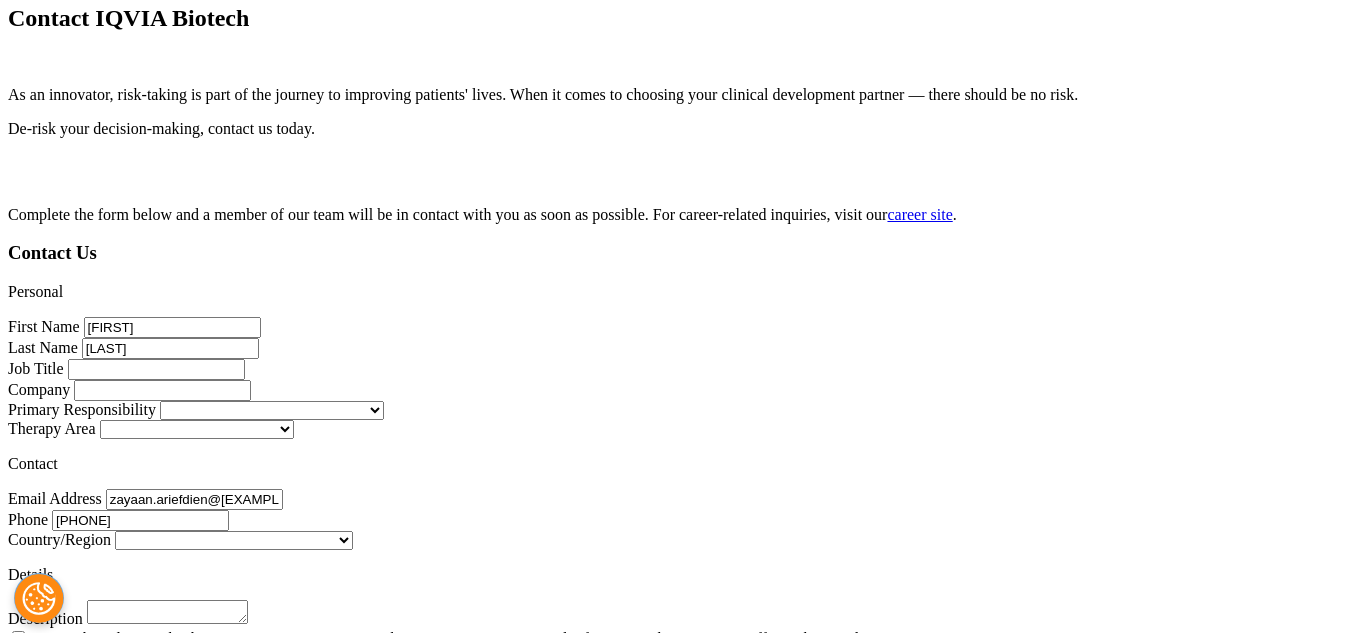 select on "South Africa" 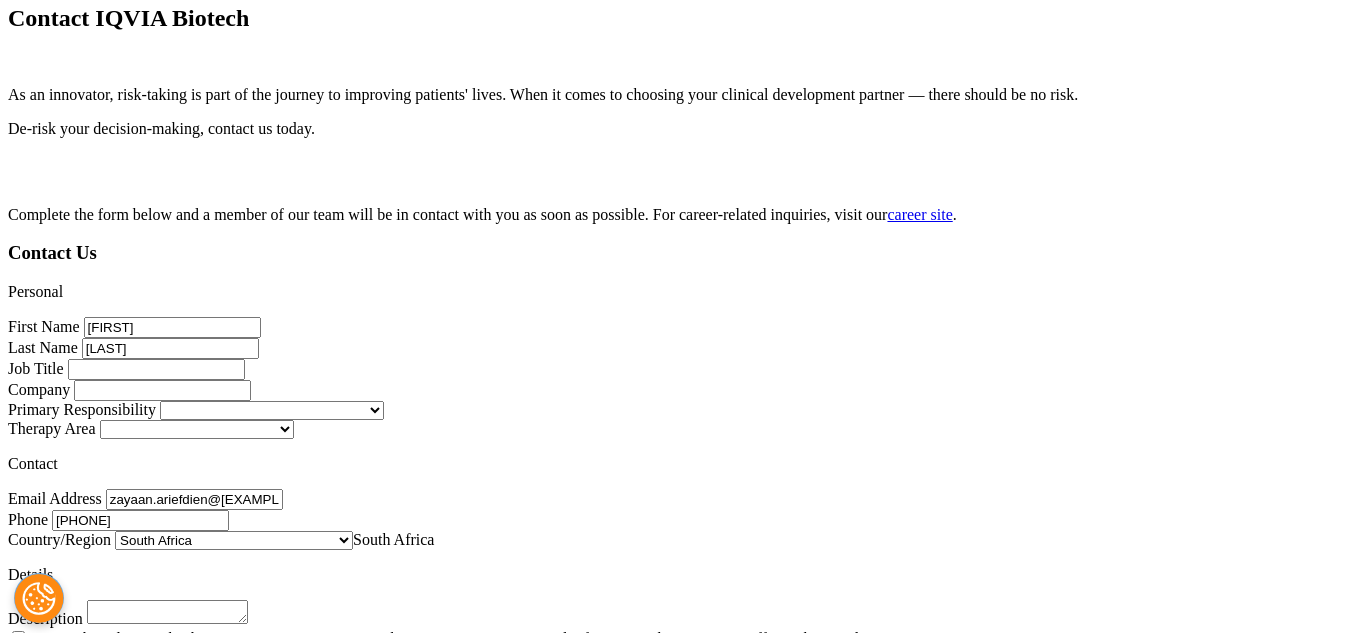 click on "Job Title" at bounding box center (156, 369) 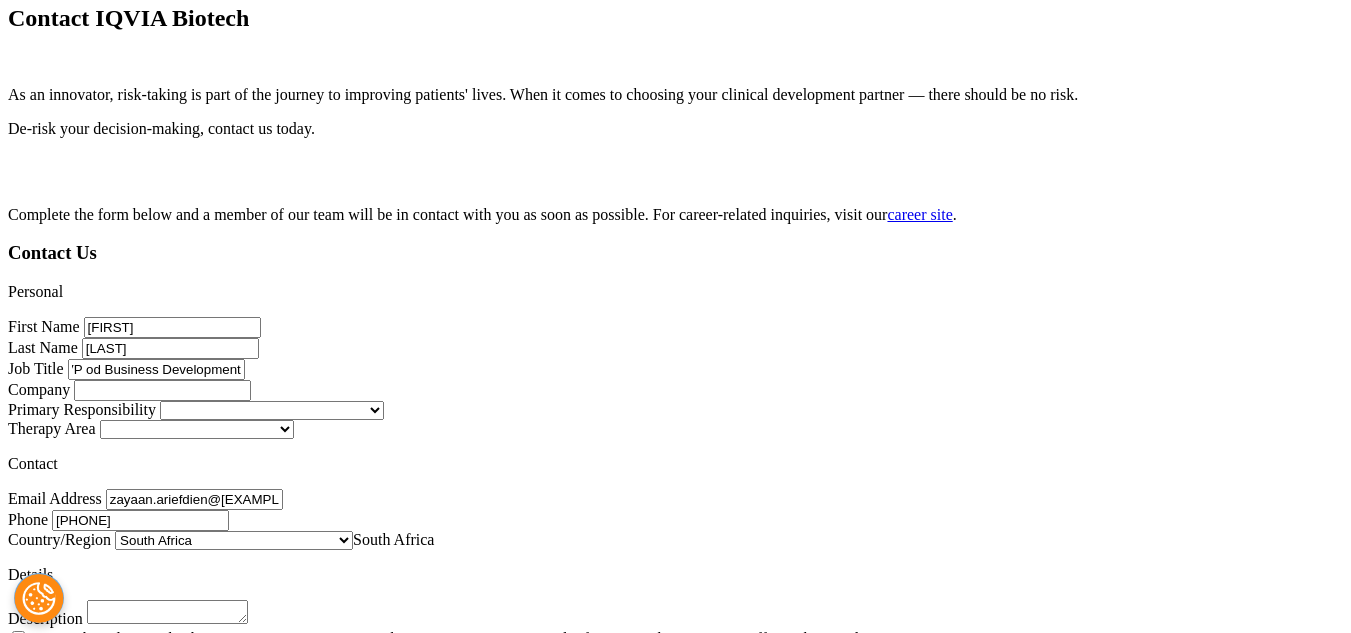 scroll, scrollTop: 0, scrollLeft: 141, axis: horizontal 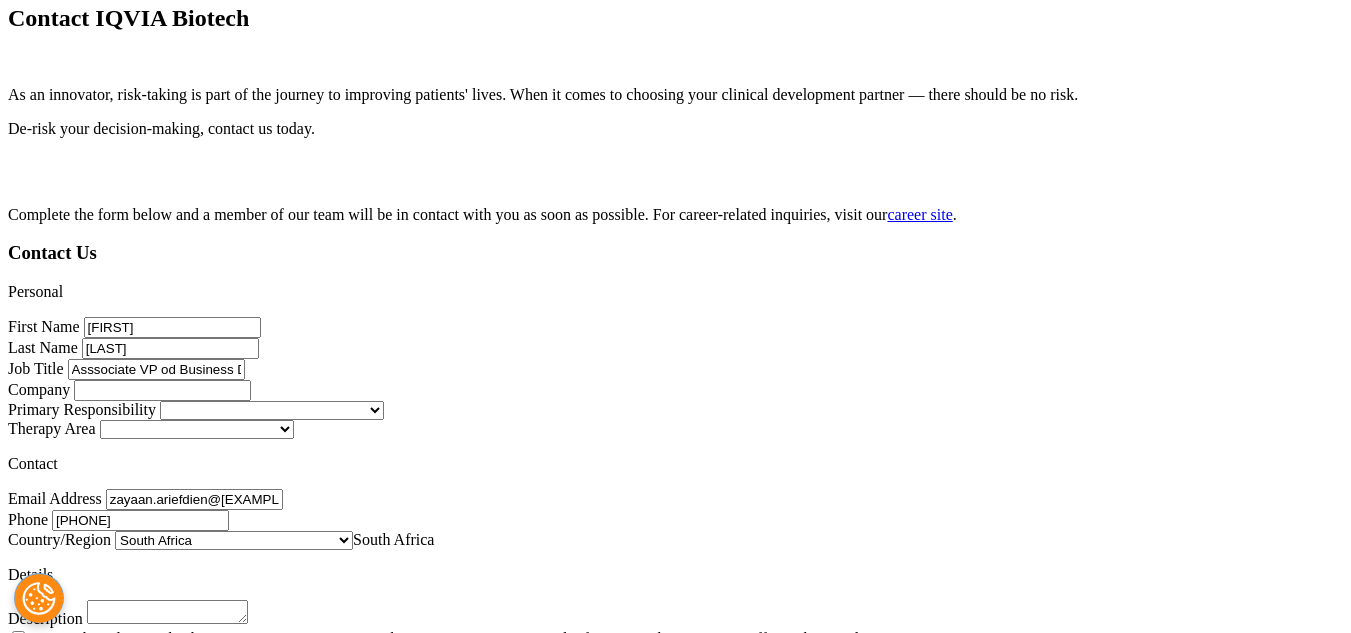 click on "Company" at bounding box center (39, 389) 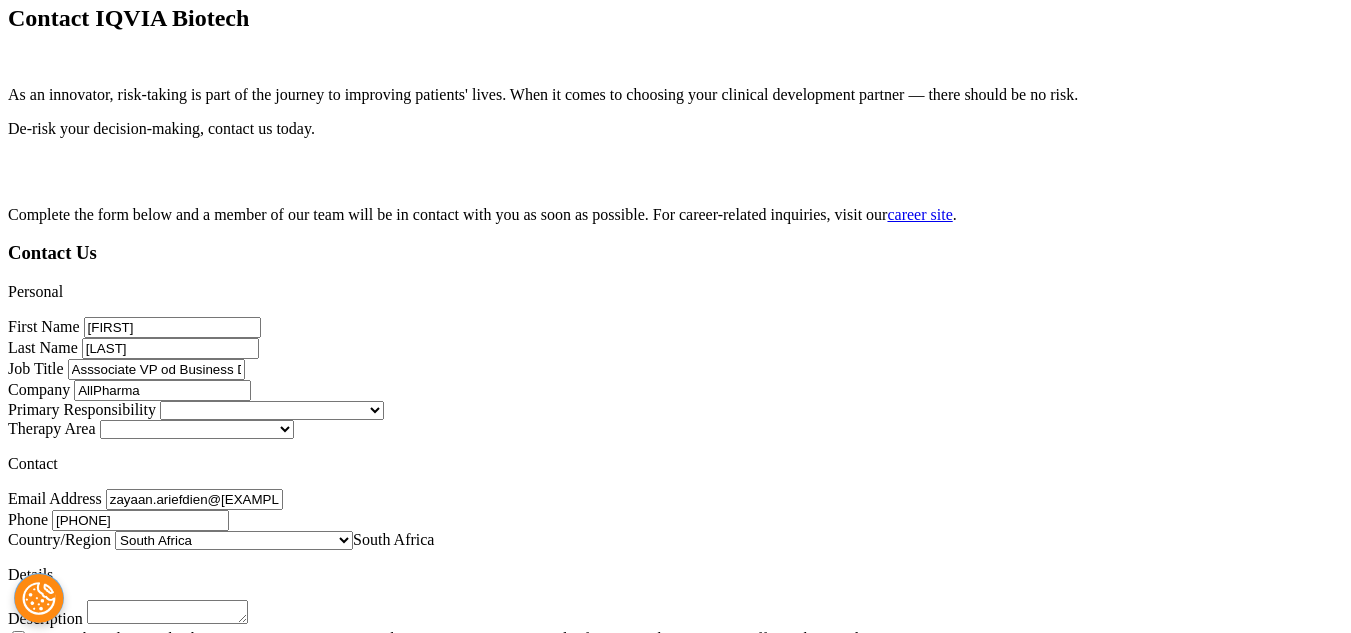 type on "AllPharma" 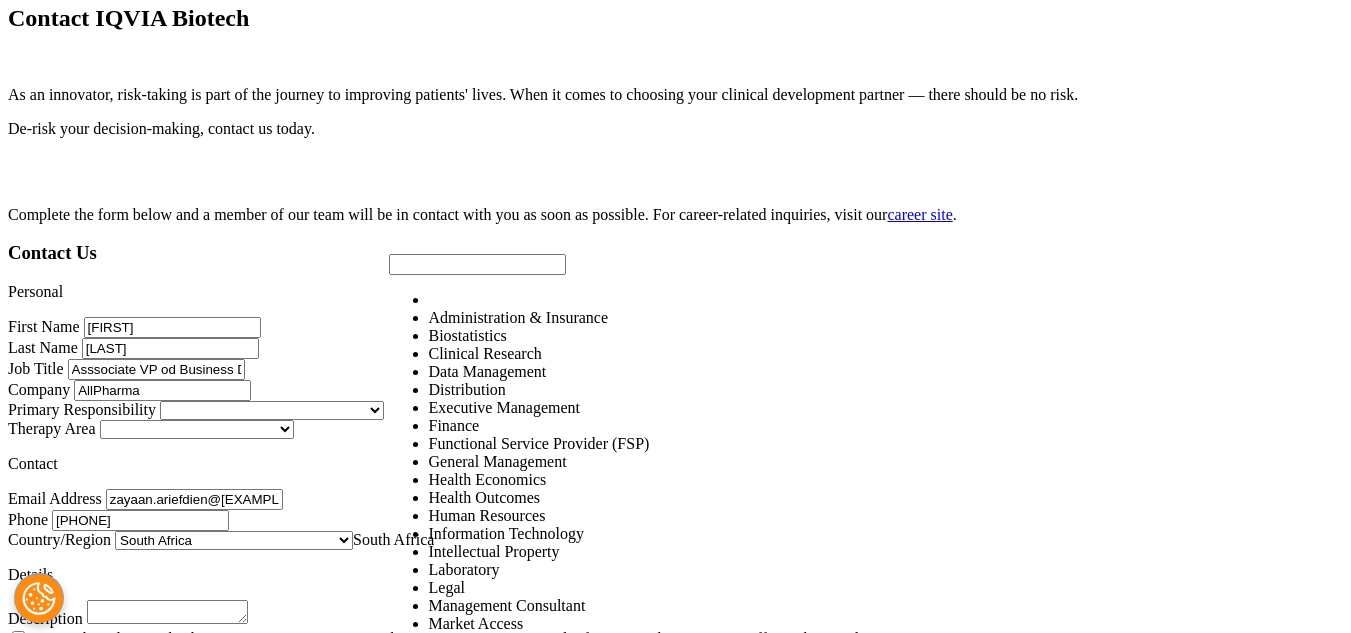 click at bounding box center (384, 409) 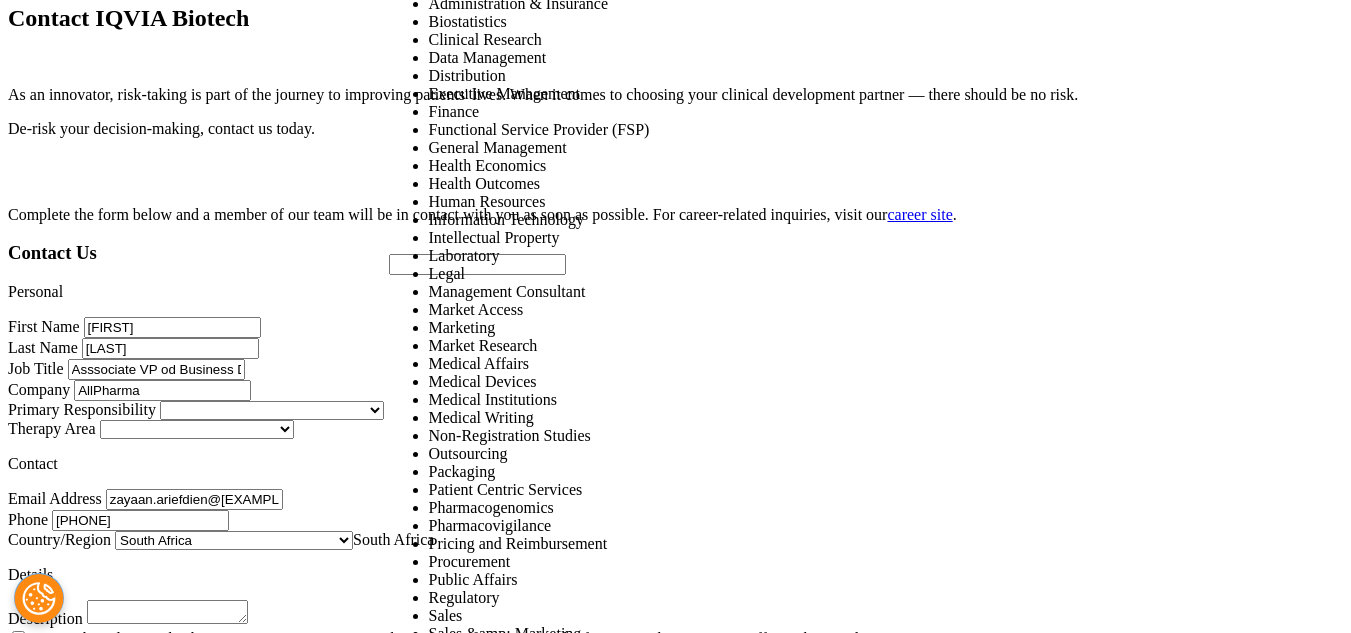 select on "HumanResources" 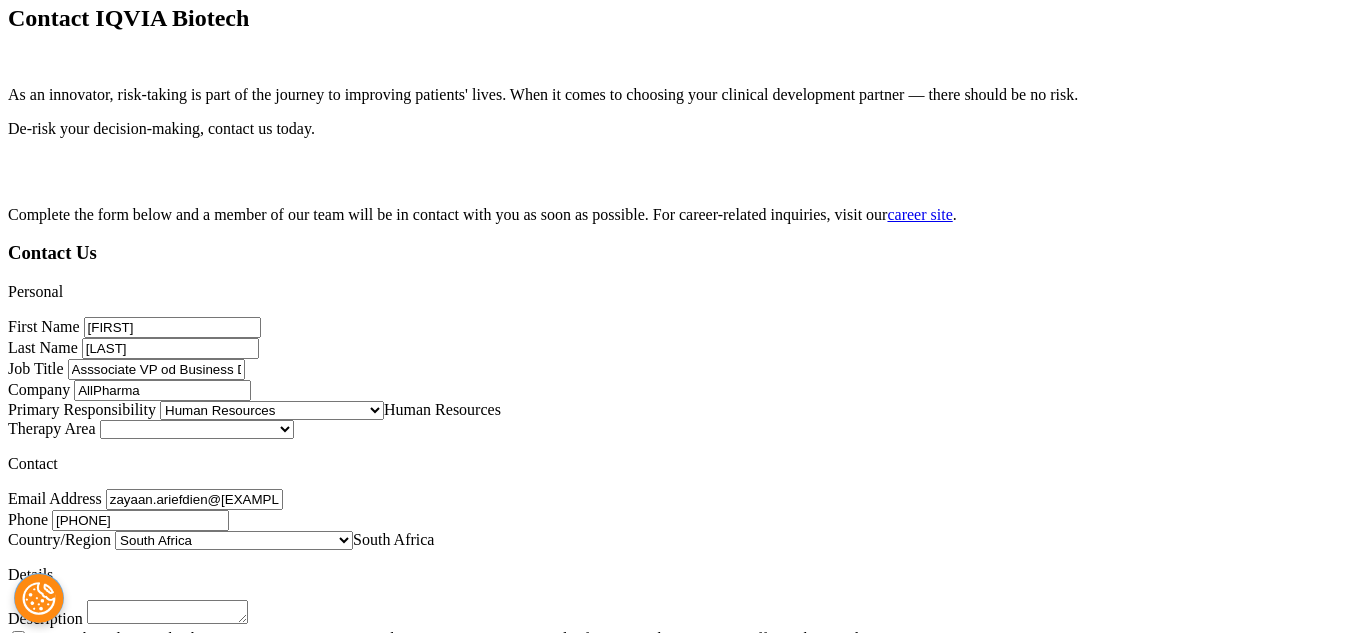 click at bounding box center (294, 428) 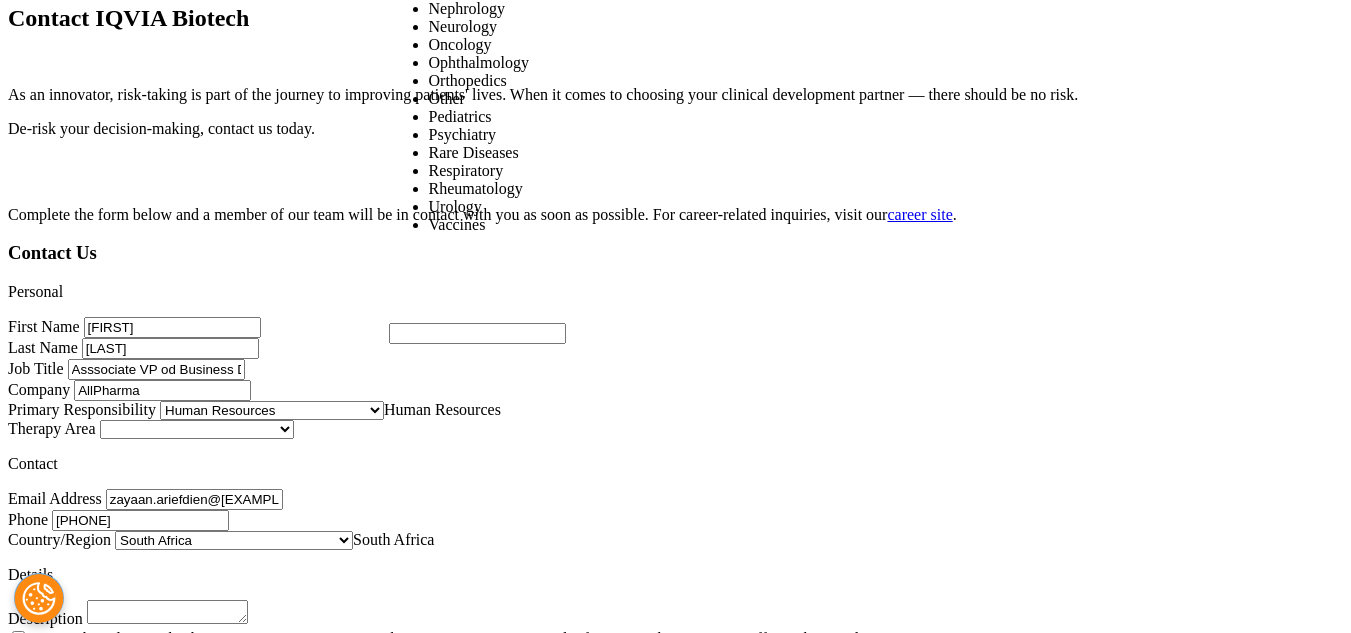 select on "Other" 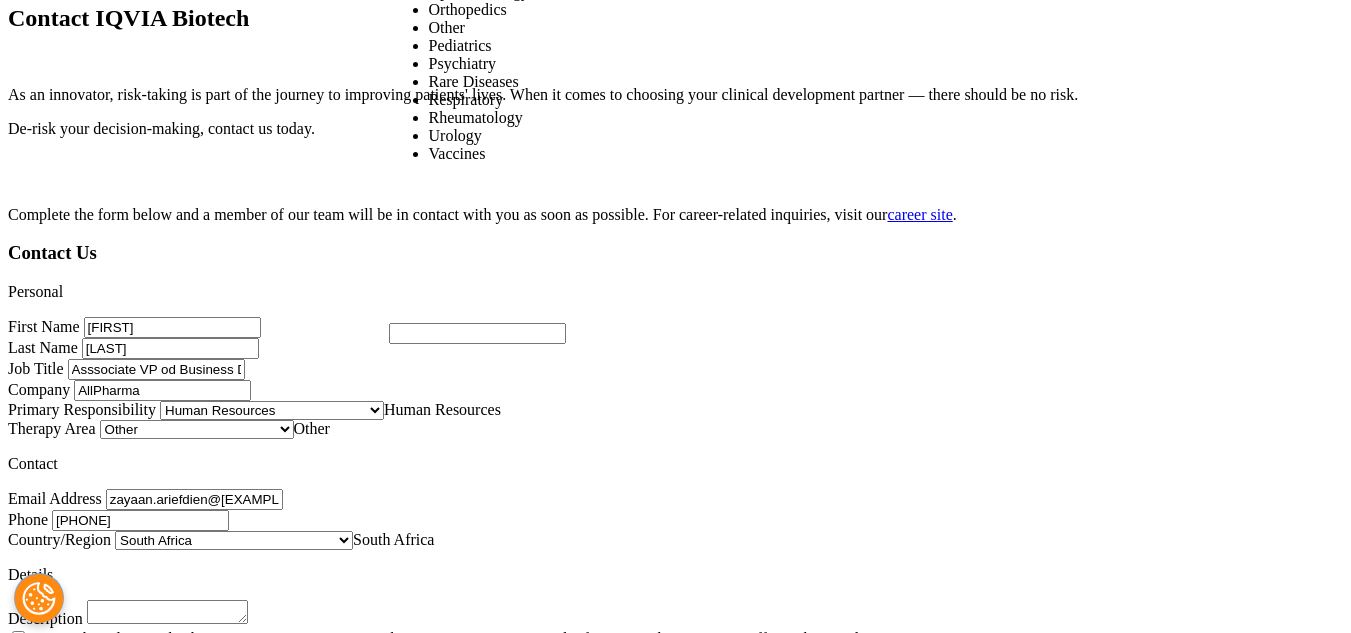scroll, scrollTop: 992, scrollLeft: 0, axis: vertical 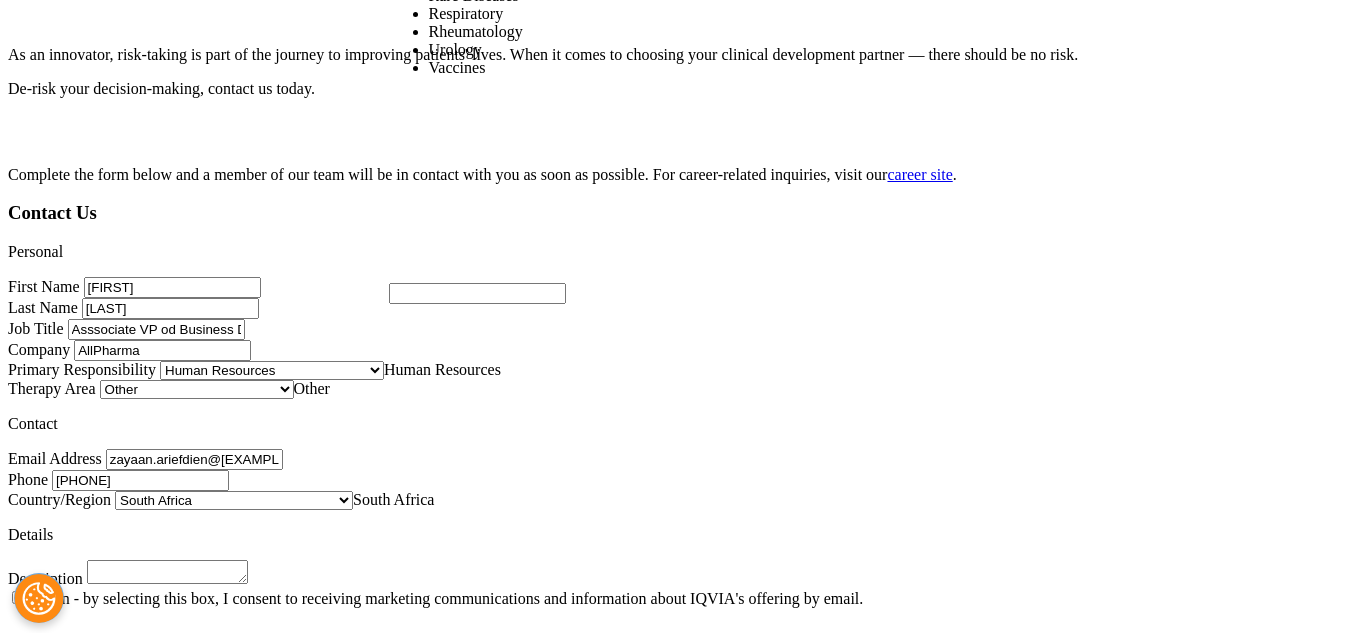 click on "Allergy Biosimilars Cardiovascular Cell And Gene Therapy Dermatology Endocrinology Gastrointestinal Gynecology/Women's Health Hepatology Hematology Immunology Infectious Disease Nephrology Neurology Oncology Ophthalmology Orthopedics Other Pediatrics Psychiatry Rare Diseases Respiratory Rheumatology Urology Vaccines" at bounding box center (503, 409) 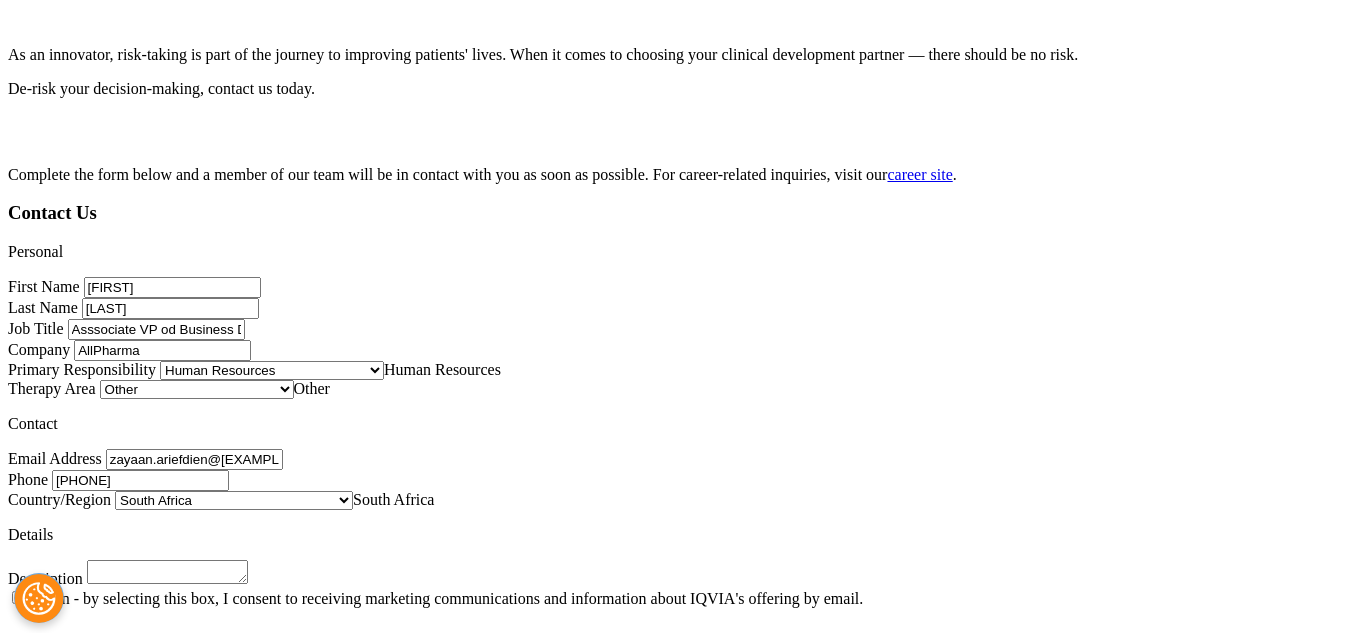 click on "zayaan.ariefdien@[EXAMPLE.COM]" at bounding box center [194, 459] 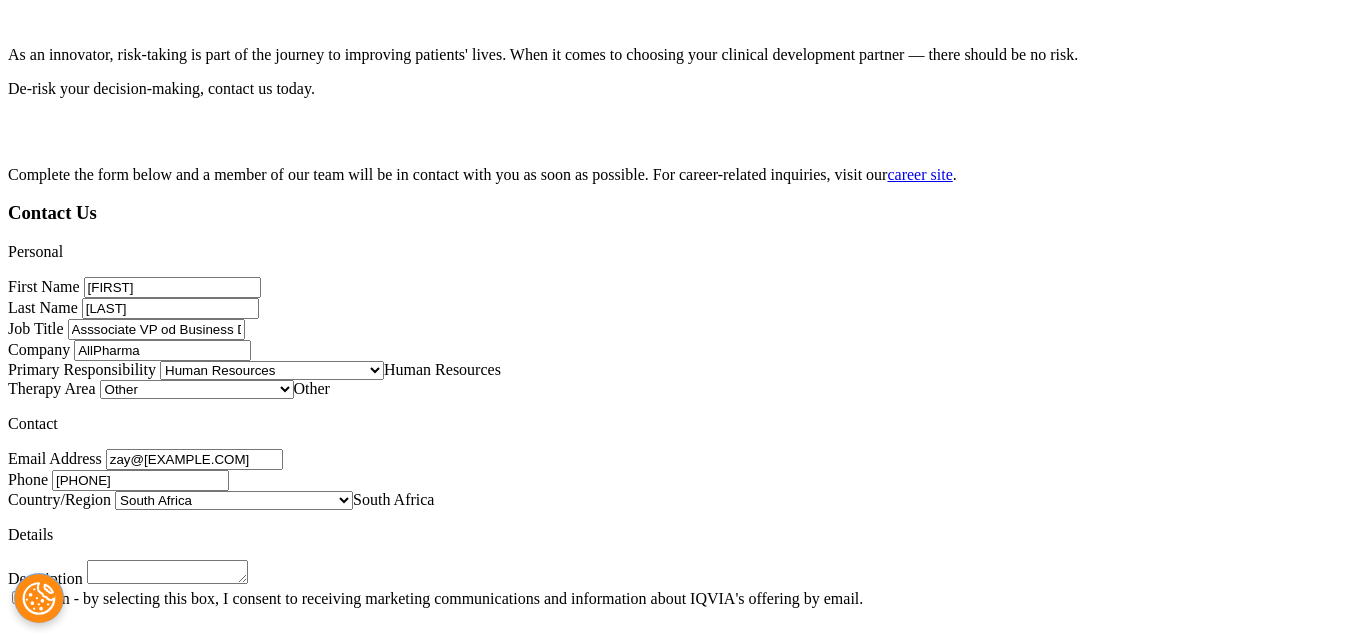 type on "zay@[EXAMPLE.COM]" 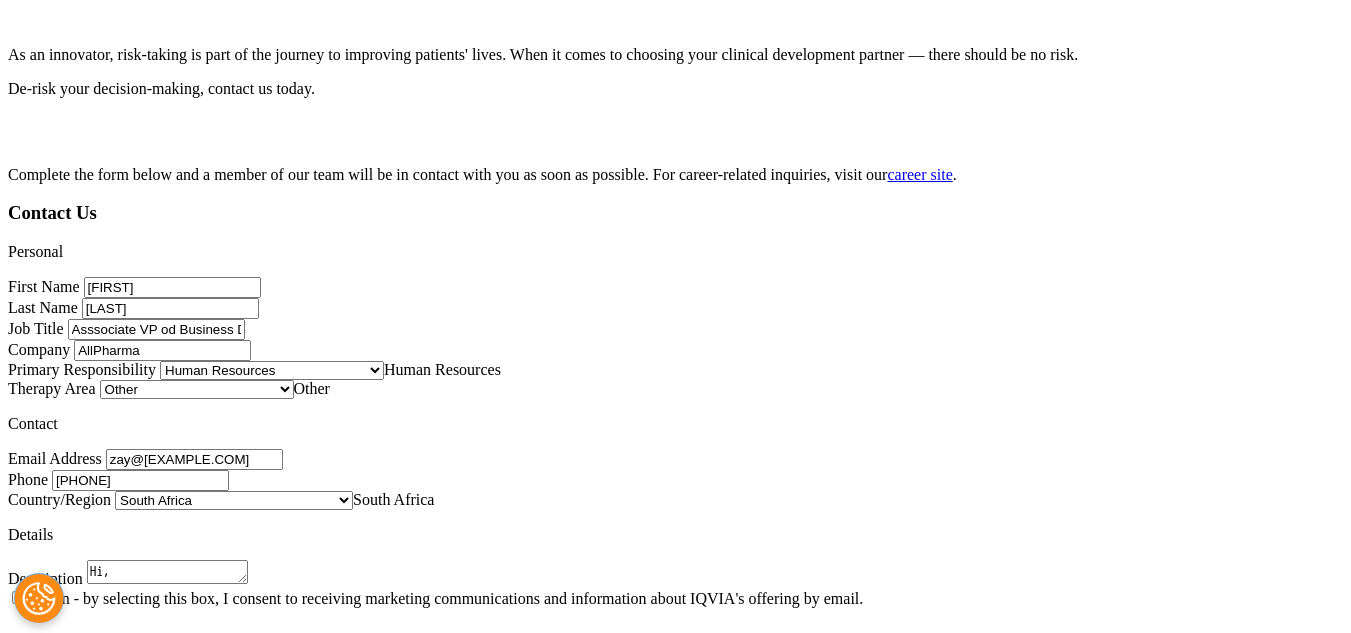 scroll, scrollTop: 1028, scrollLeft: 0, axis: vertical 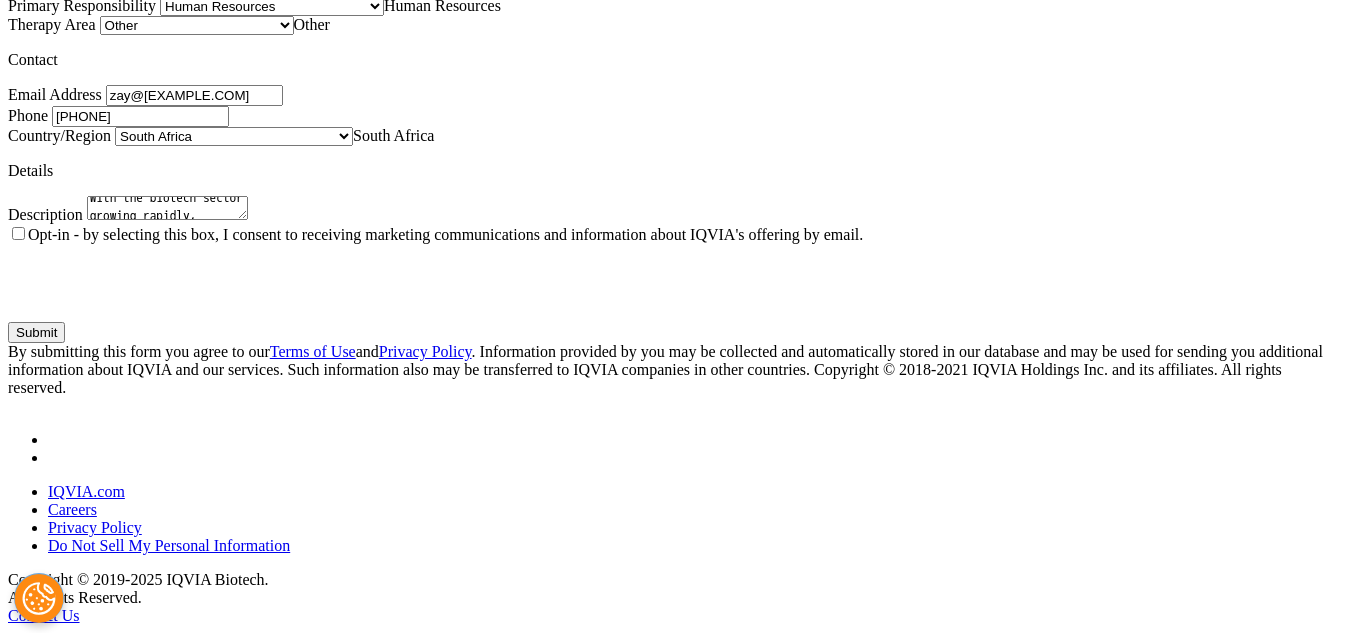 type on "Hi,
I’m Zay from AllPharma Recruitment. We specialize in sourcing top talent for innovative biotech companies like Dominion Biotech, focusing on R&D, regulatory affairs, clinical development, and commercial roles.
With the biotech sector growing rapidly, finding skilled professionals who fit your culture and goals is critical. Our boutique, hands-on approach ensures tailored recruitment solutions that deliver results efficiently and cost-effectively.
Would you be open to a brief call next week to explore how we can help support your hiring needs?
Best regards,
Zayaan Ariefdien
AllPharma Recruitment" 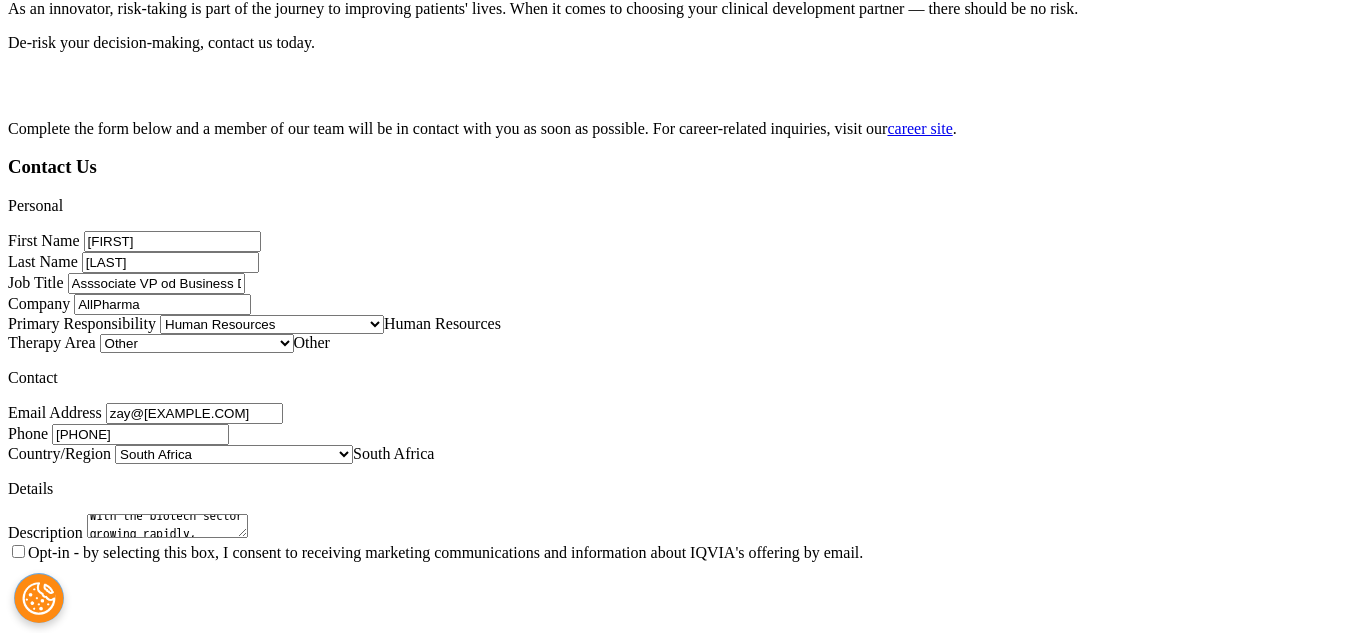 scroll, scrollTop: 905, scrollLeft: 0, axis: vertical 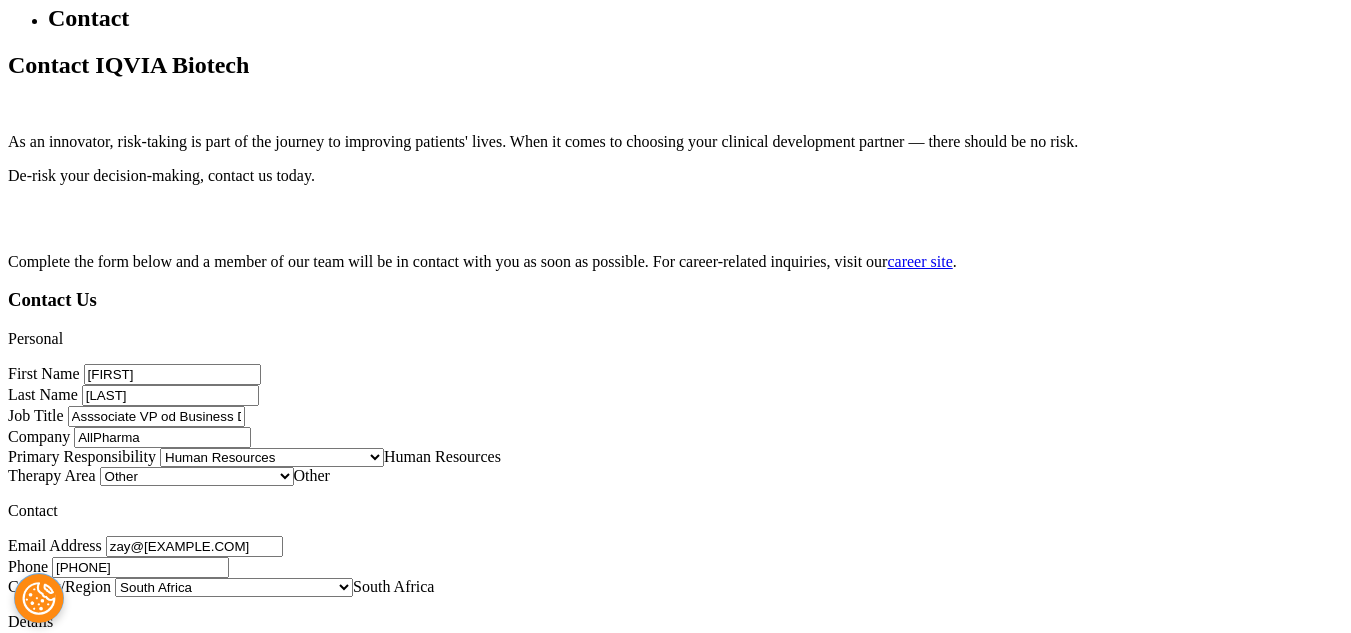 click on "[FIRST]" at bounding box center (172, 374) 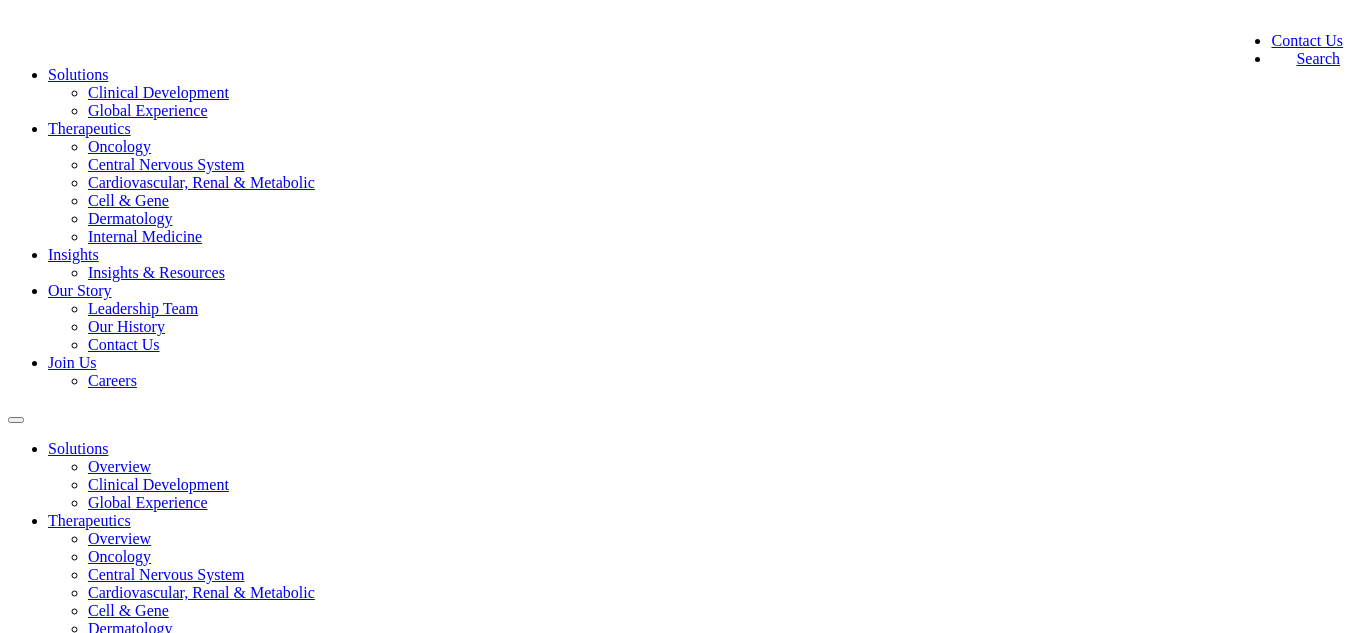 scroll, scrollTop: 0, scrollLeft: 0, axis: both 